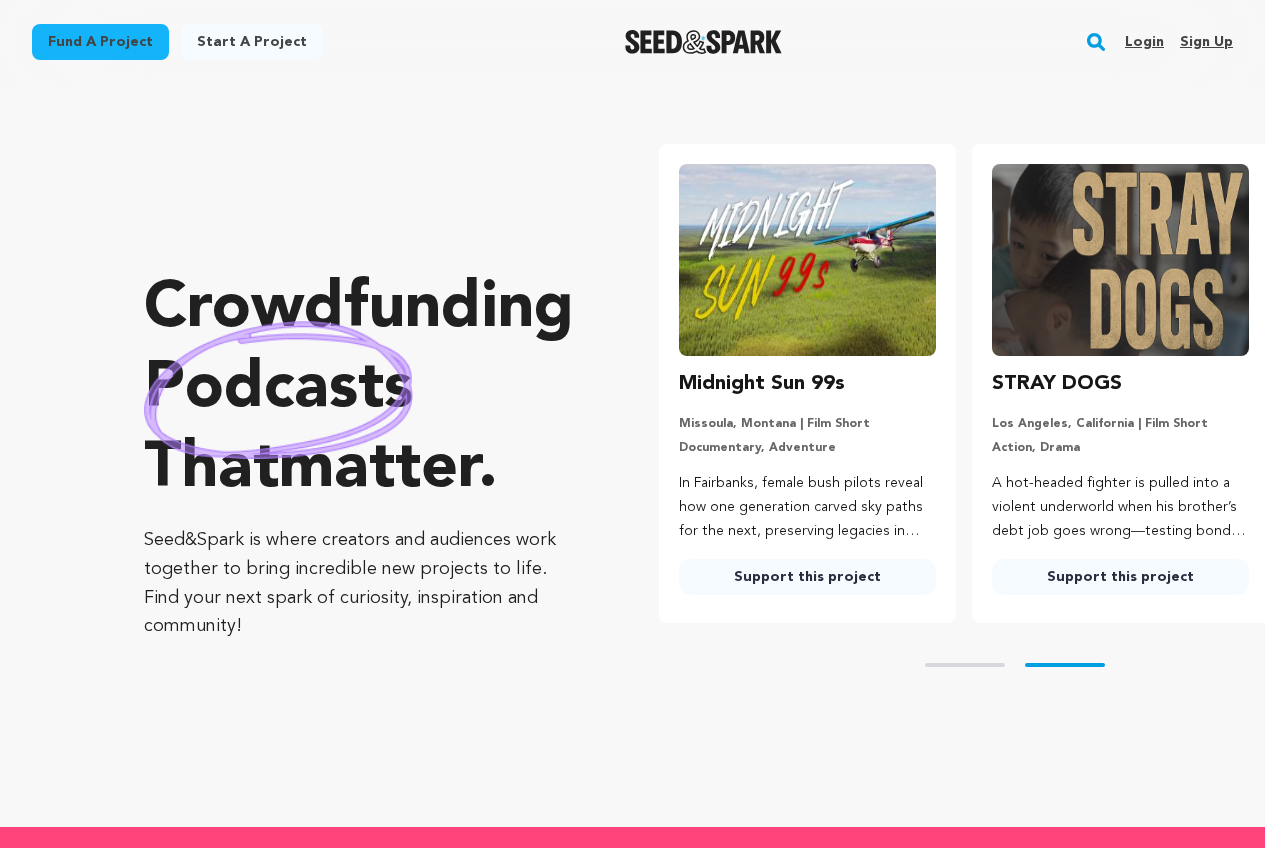 scroll, scrollTop: 0, scrollLeft: 0, axis: both 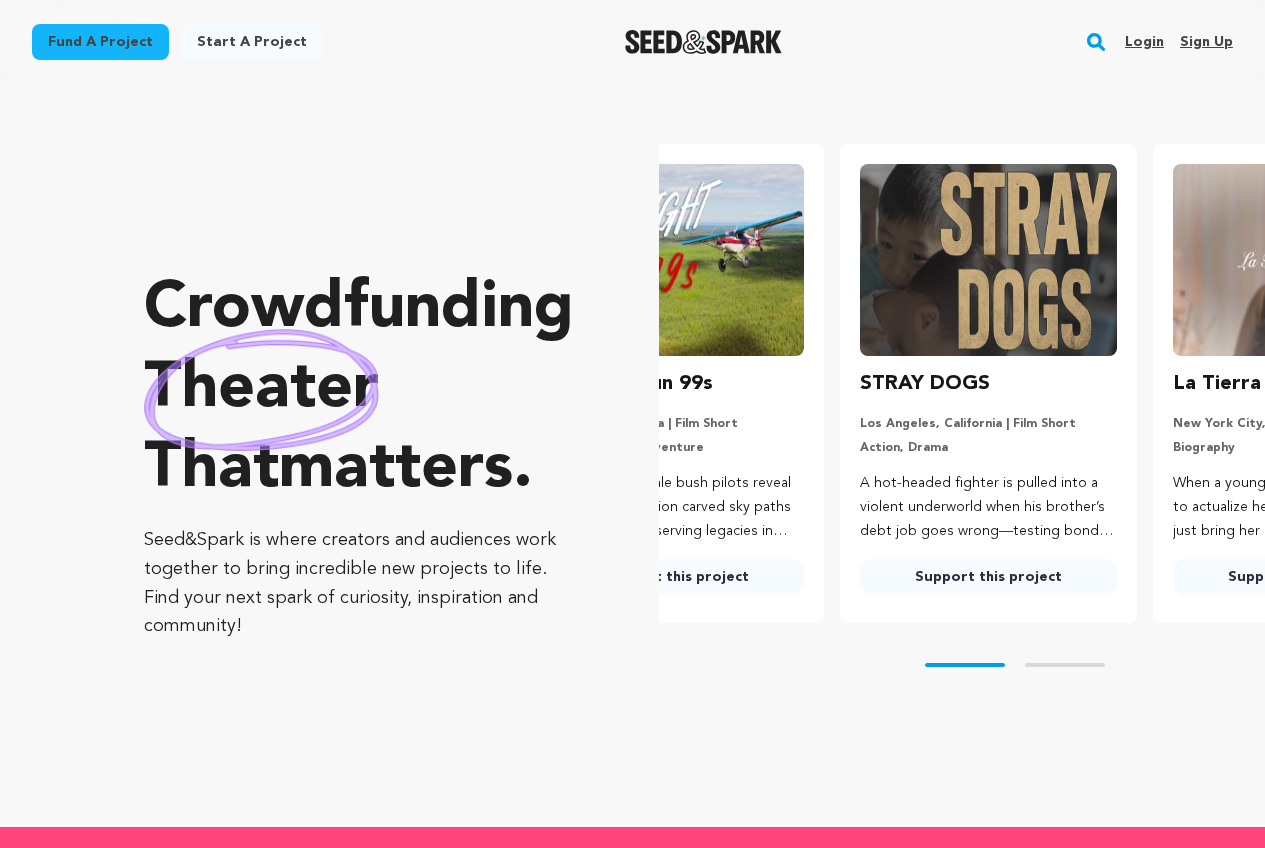 click on "Sign up" at bounding box center (1206, 42) 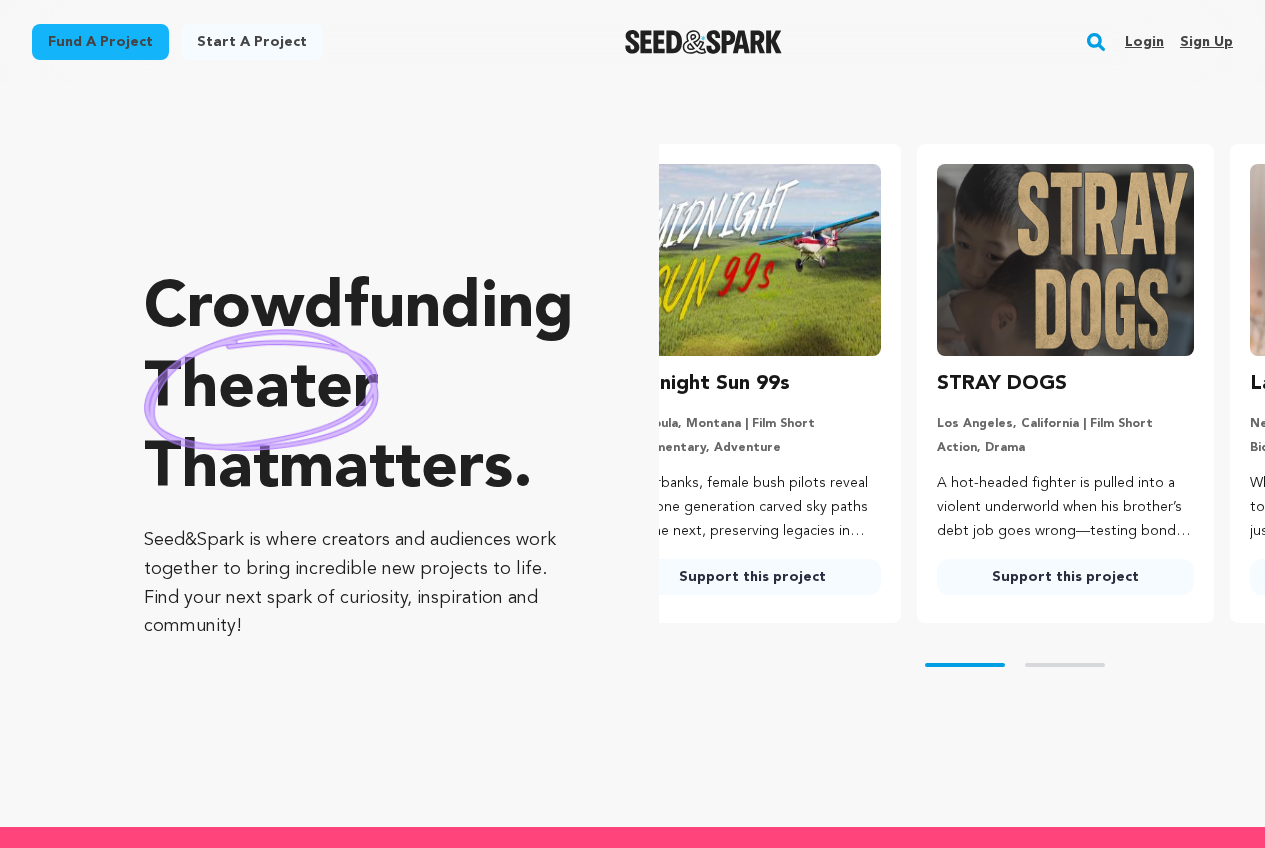 scroll, scrollTop: 0, scrollLeft: 0, axis: both 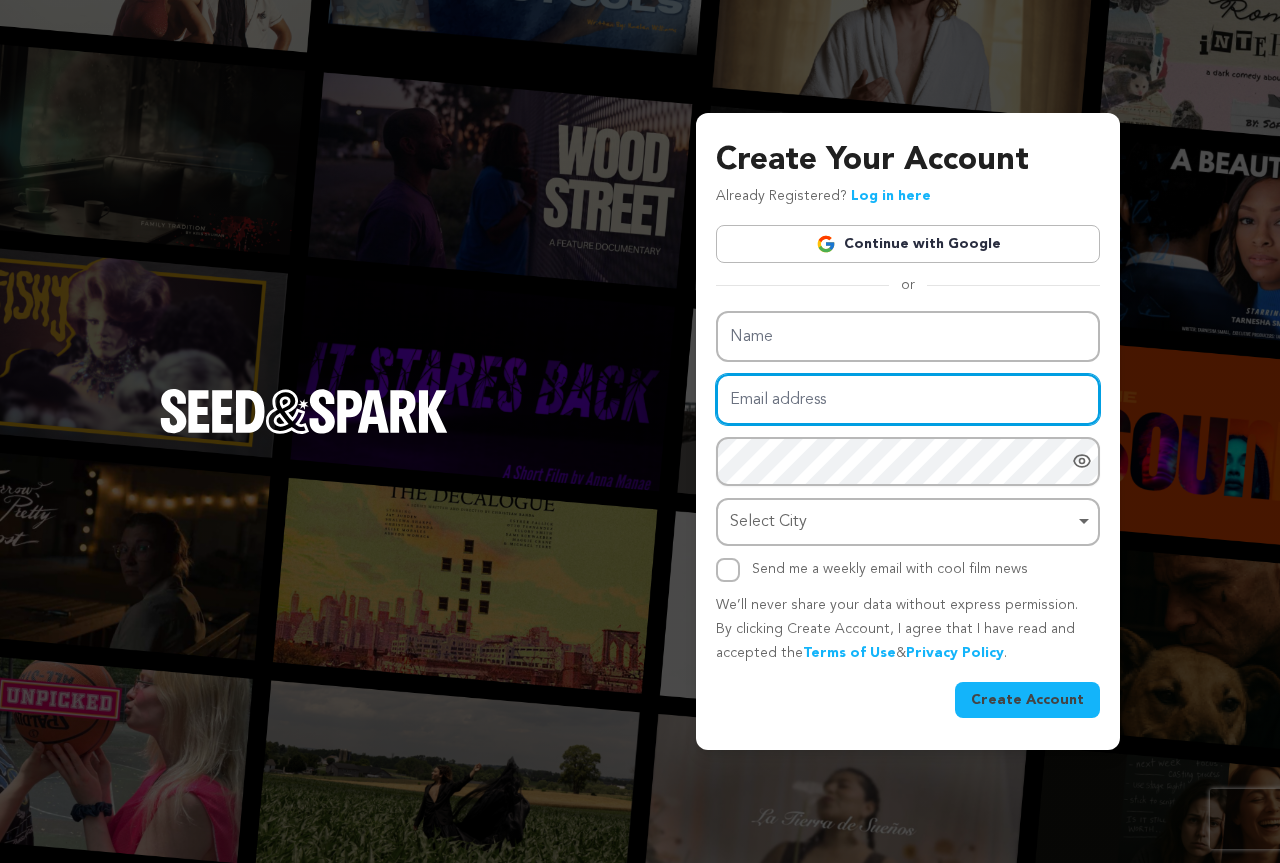 click on "Email address" at bounding box center (908, 399) 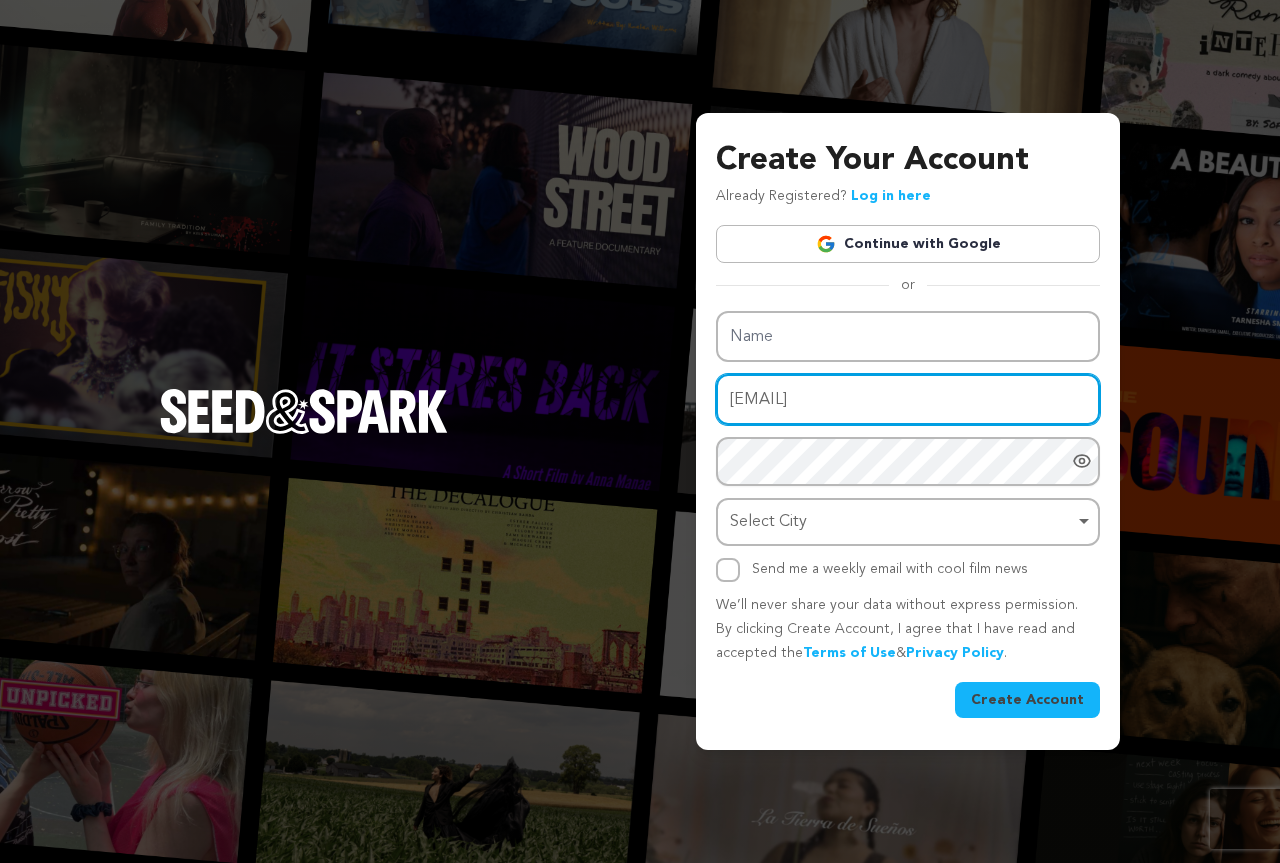 type on "biwaxaj647@hostbyt.com" 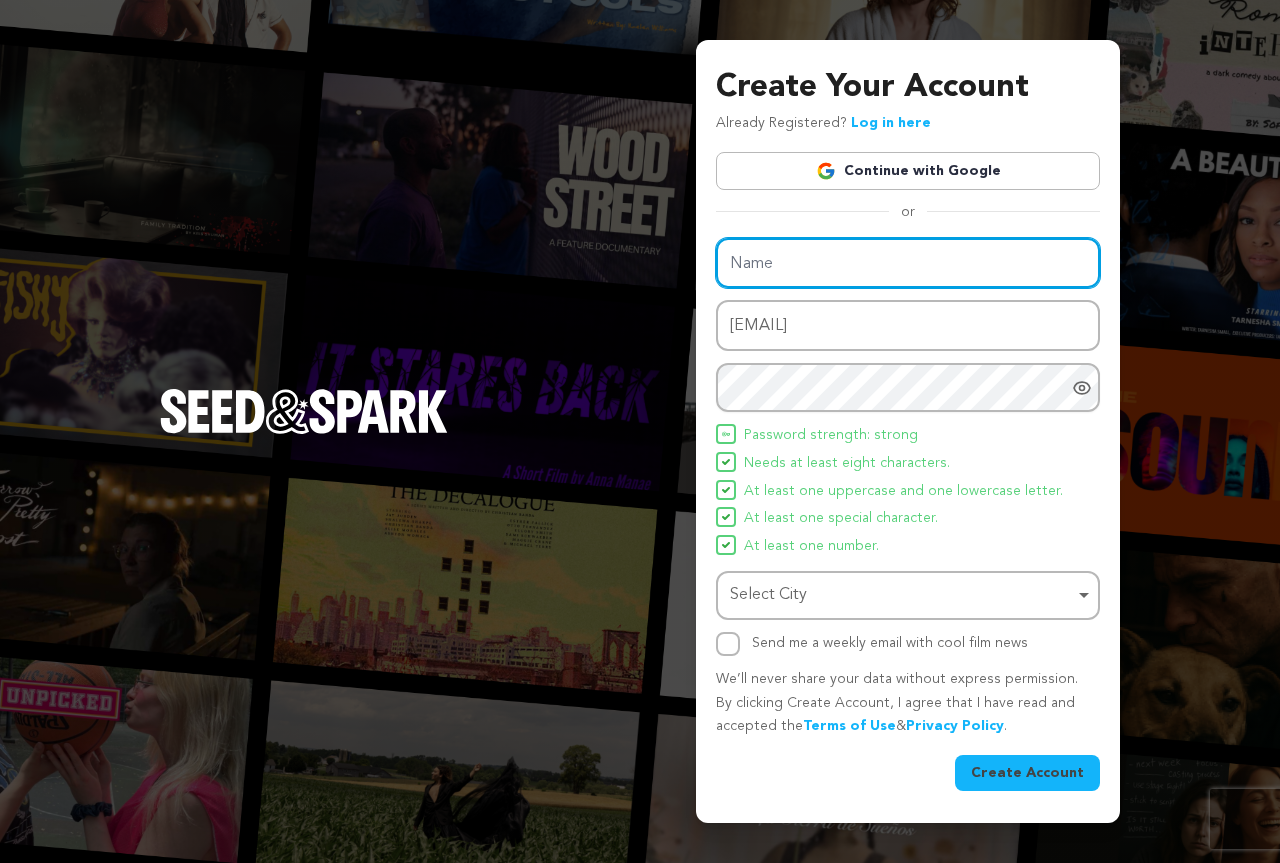 click on "Name" at bounding box center [908, 263] 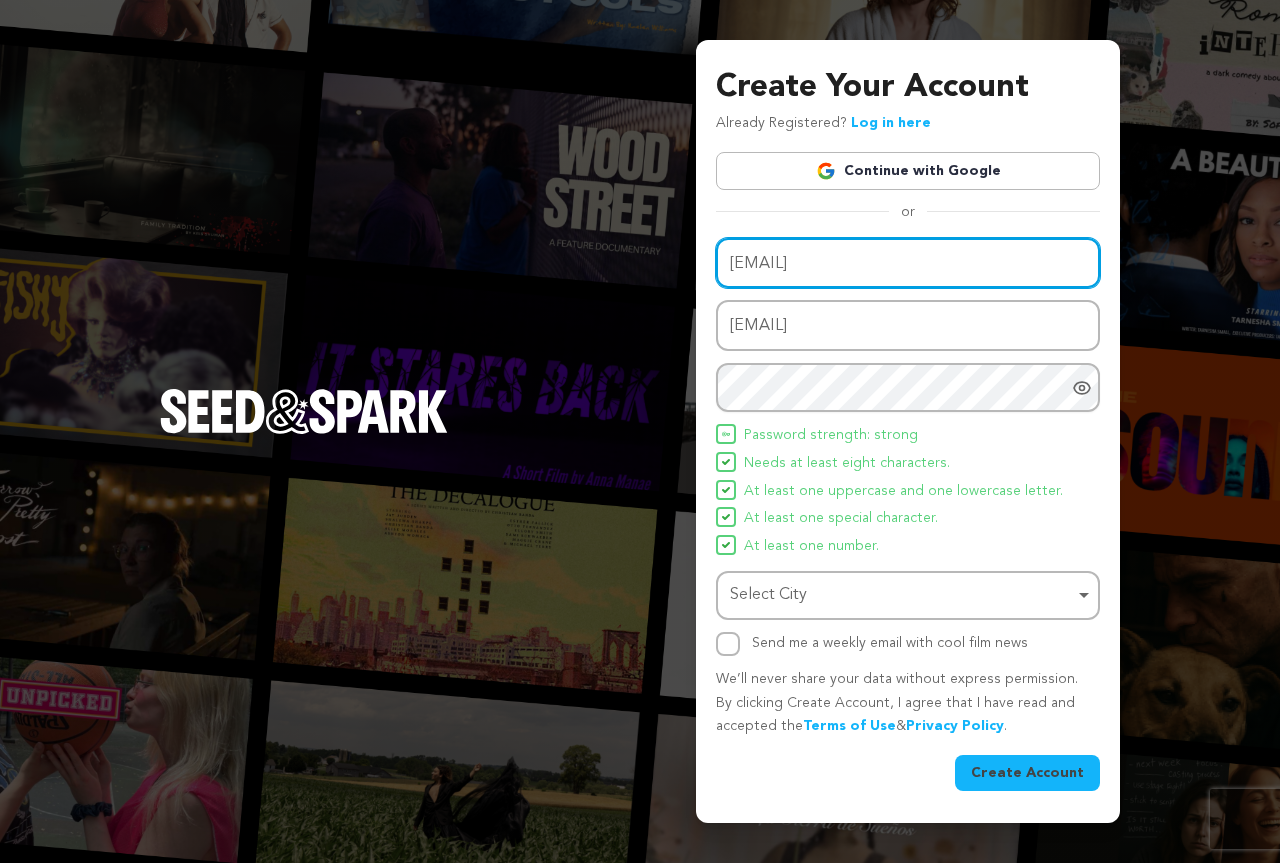 type on "biwaxaj647" 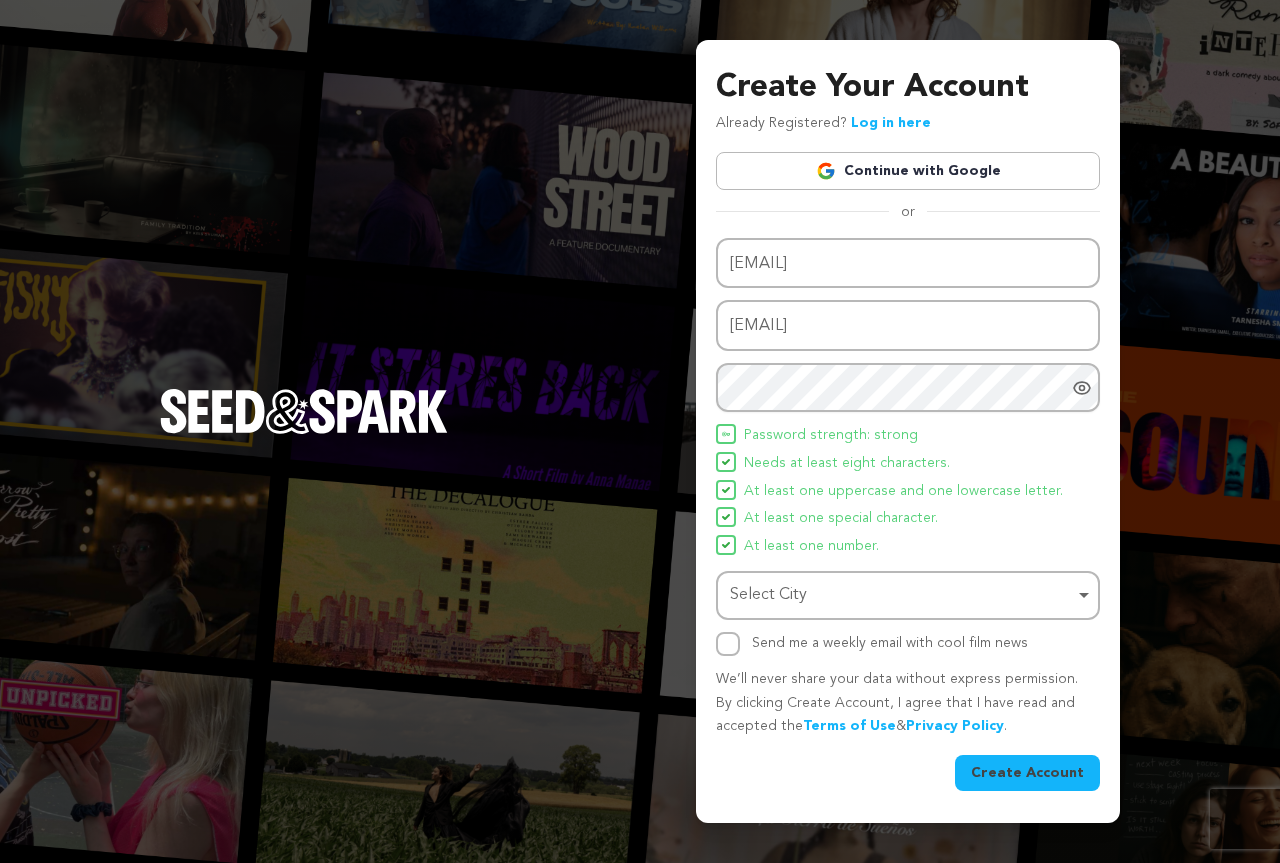 click on "Select City Remove item" at bounding box center [902, 595] 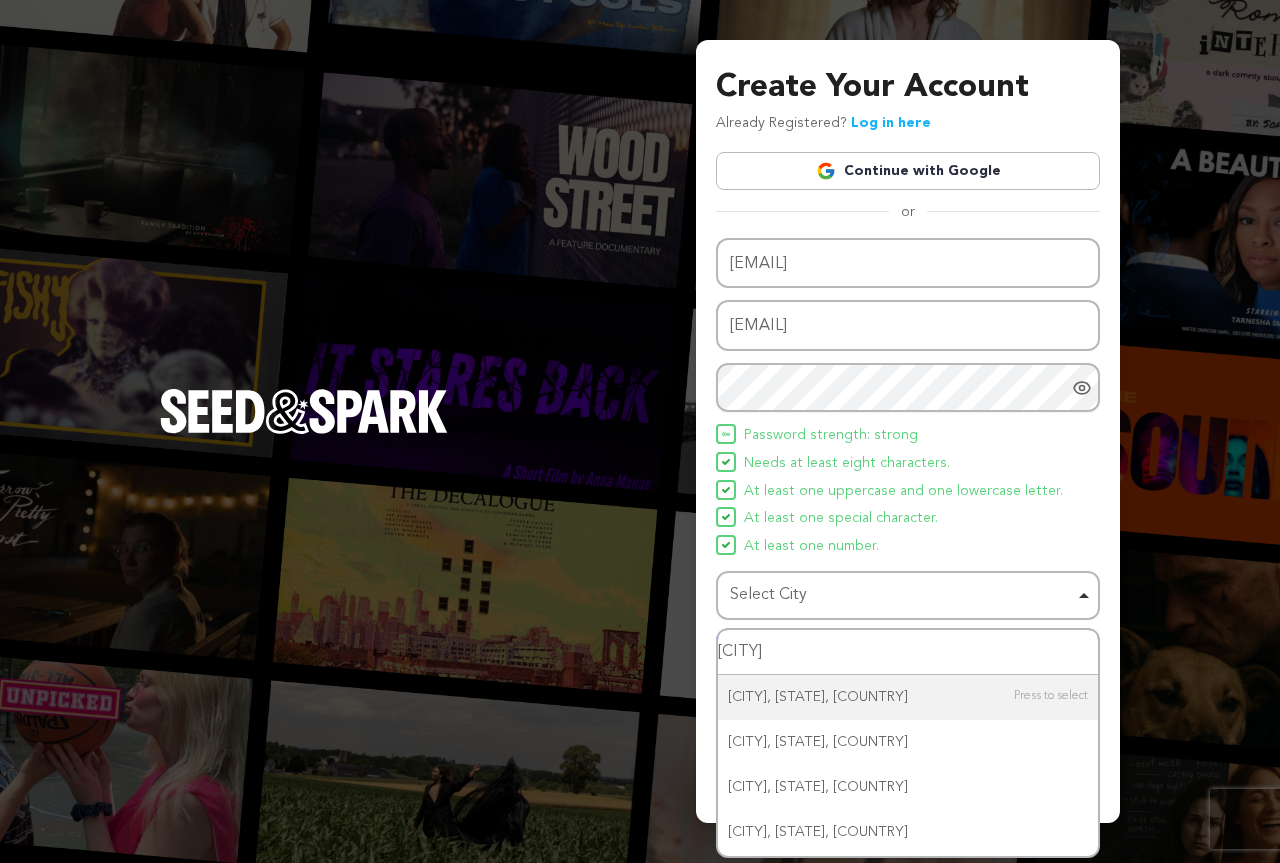 type on "sydne" 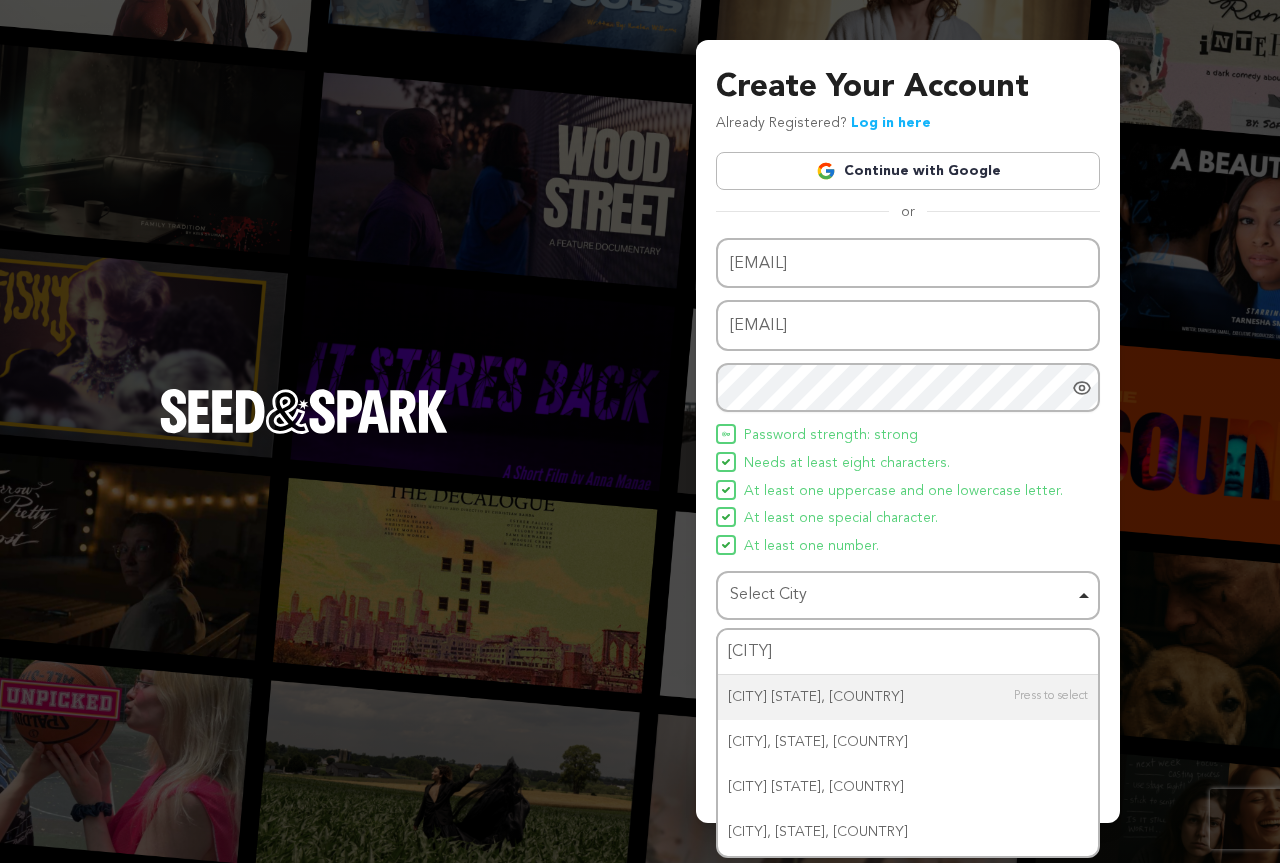 type 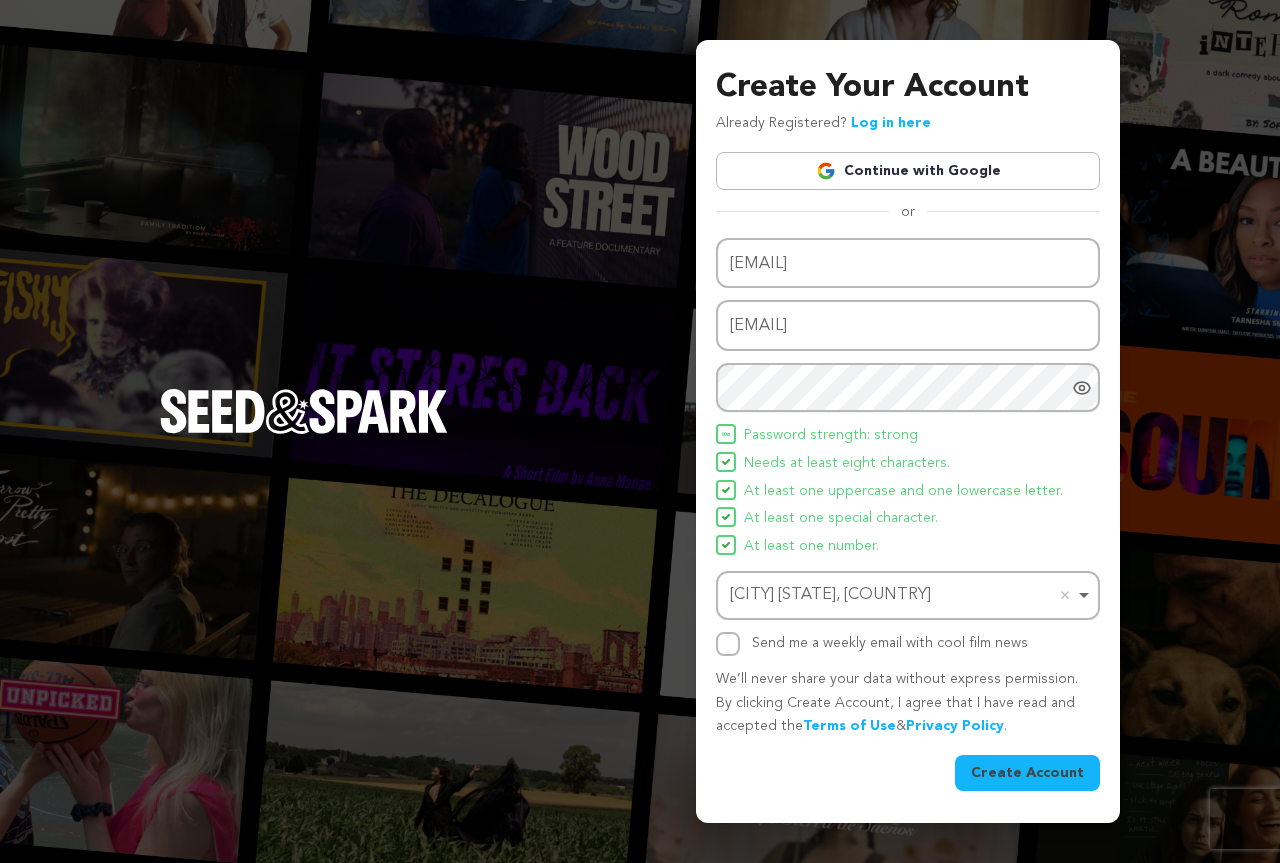 click on "Create Account" at bounding box center [1027, 773] 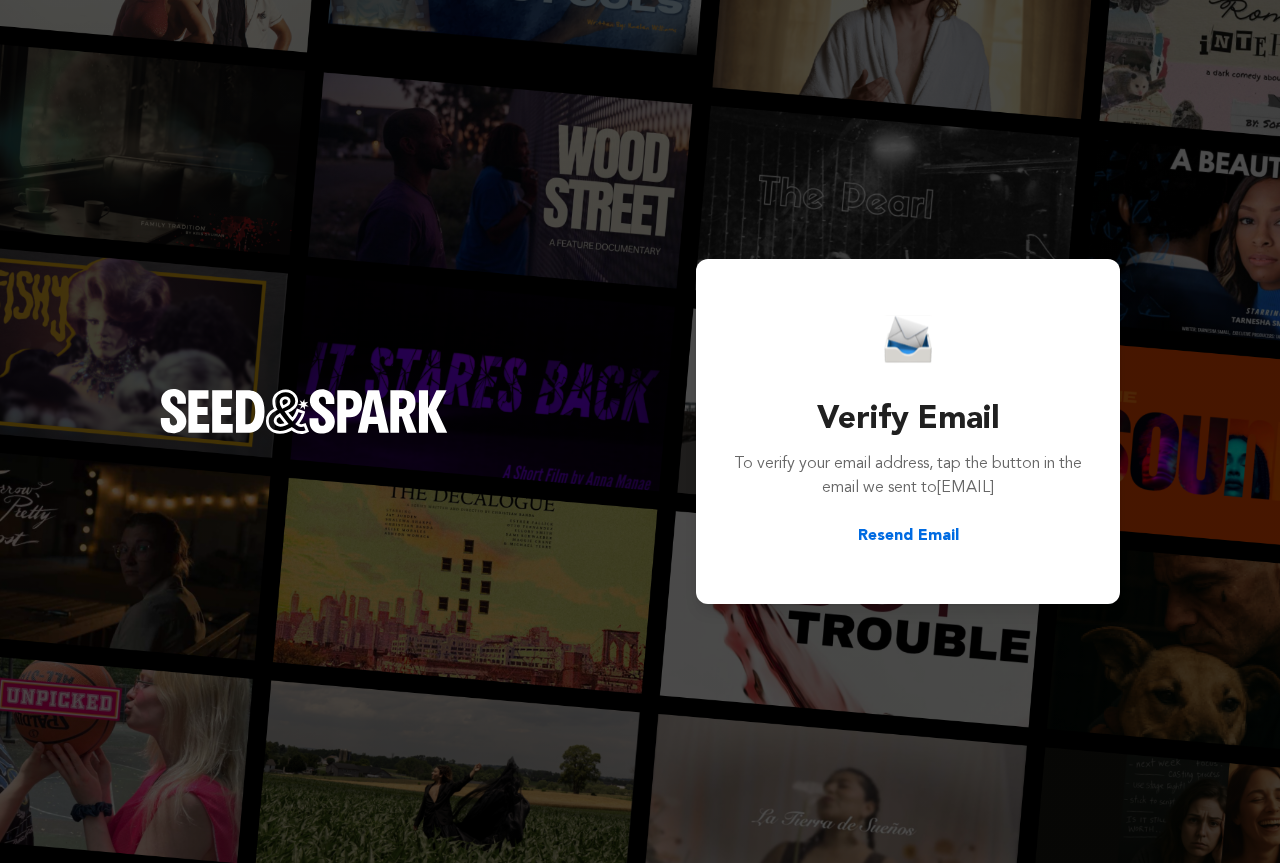scroll, scrollTop: 0, scrollLeft: 0, axis: both 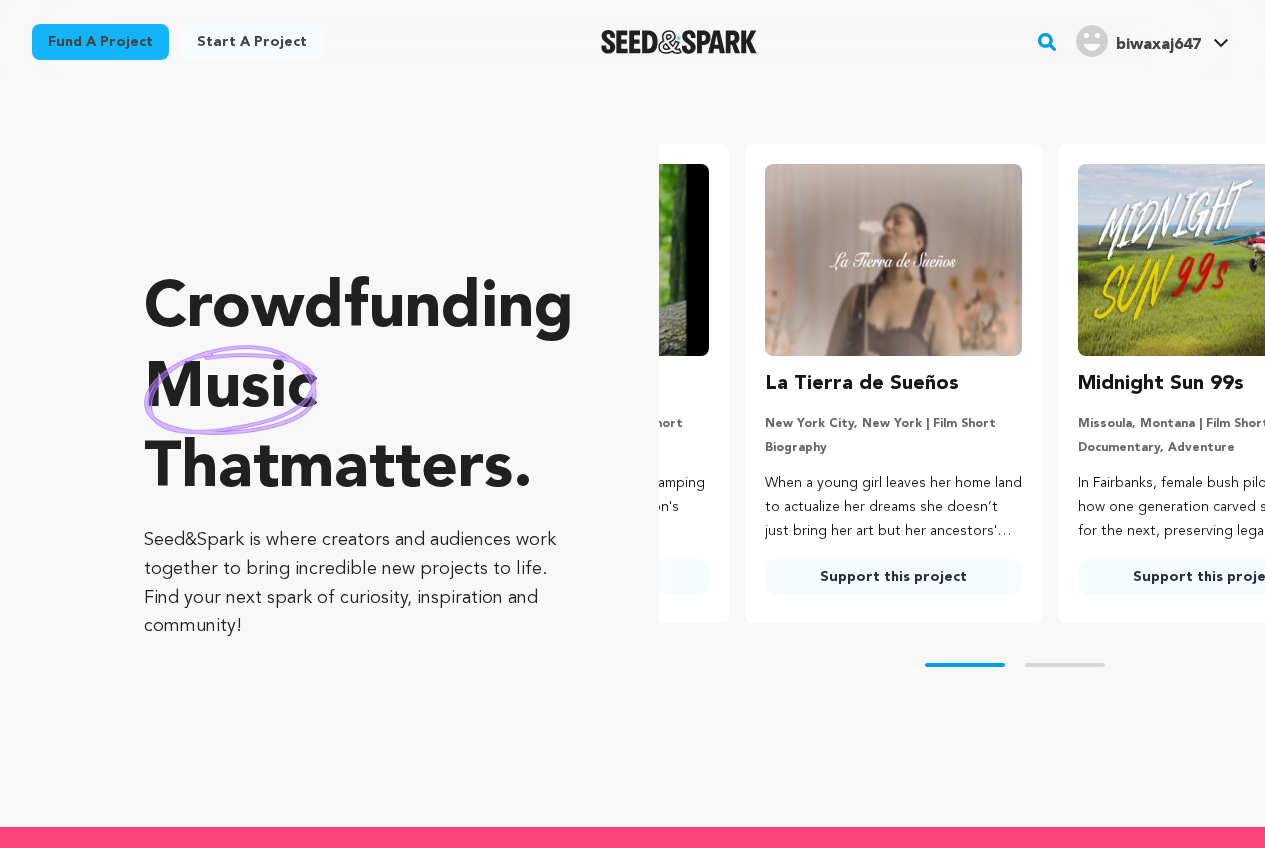 click at bounding box center (1092, 41) 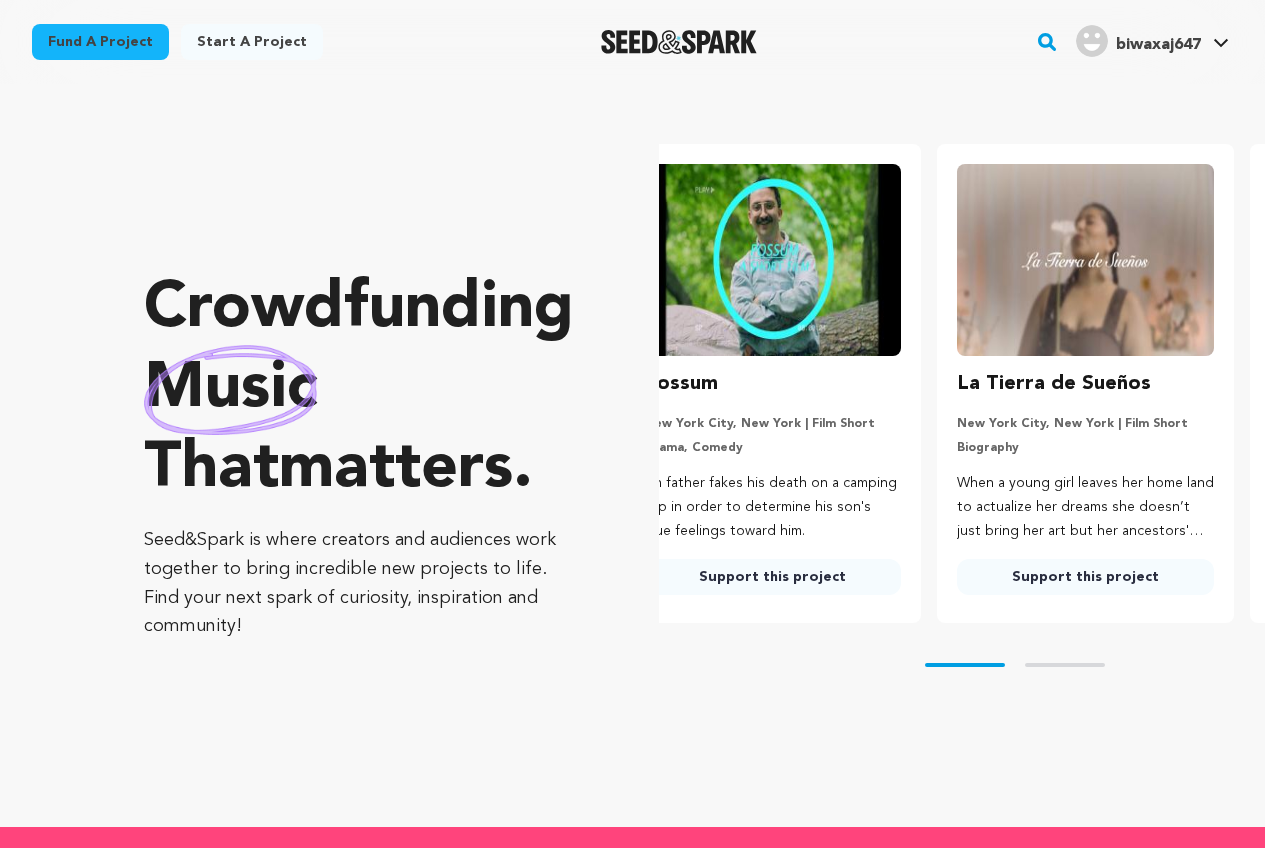 scroll, scrollTop: 0, scrollLeft: 0, axis: both 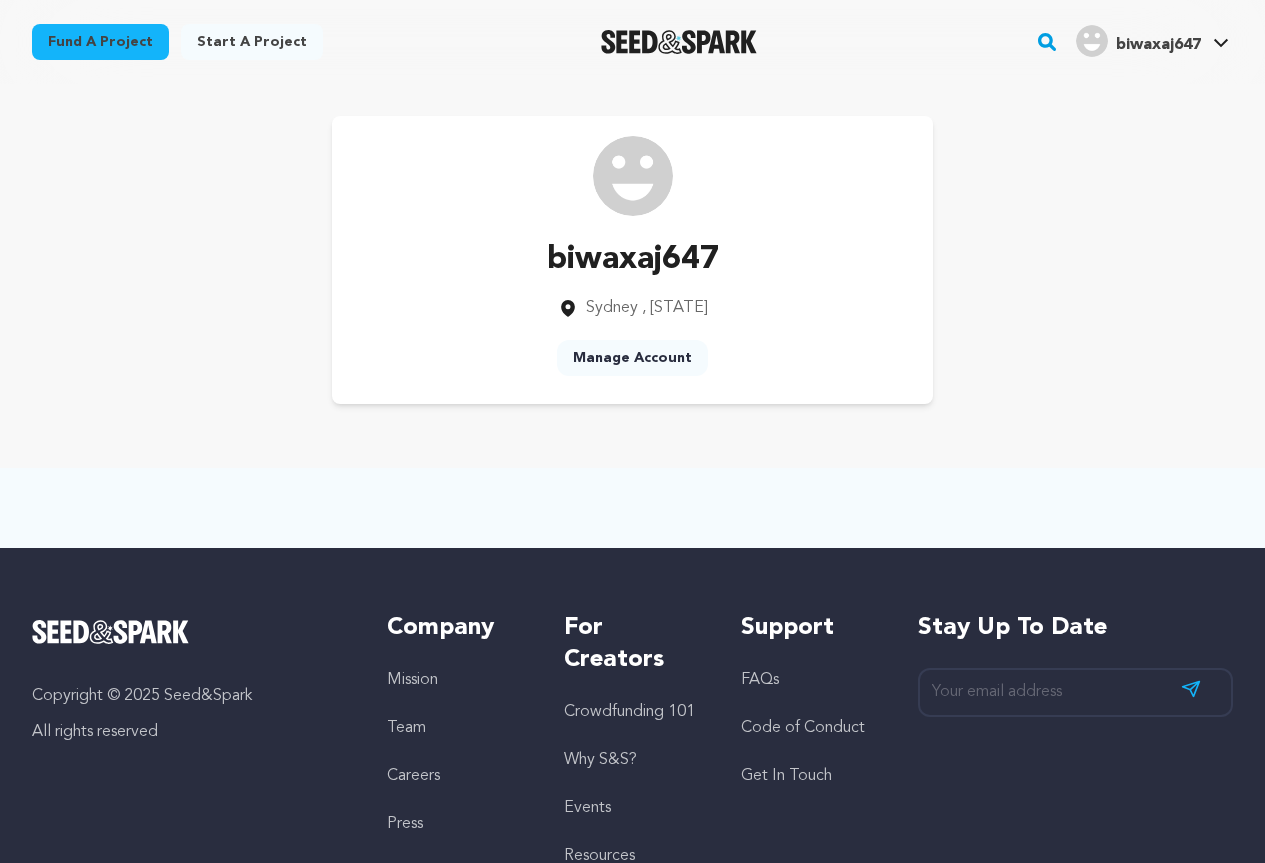 click on "Manage Account" at bounding box center [632, 358] 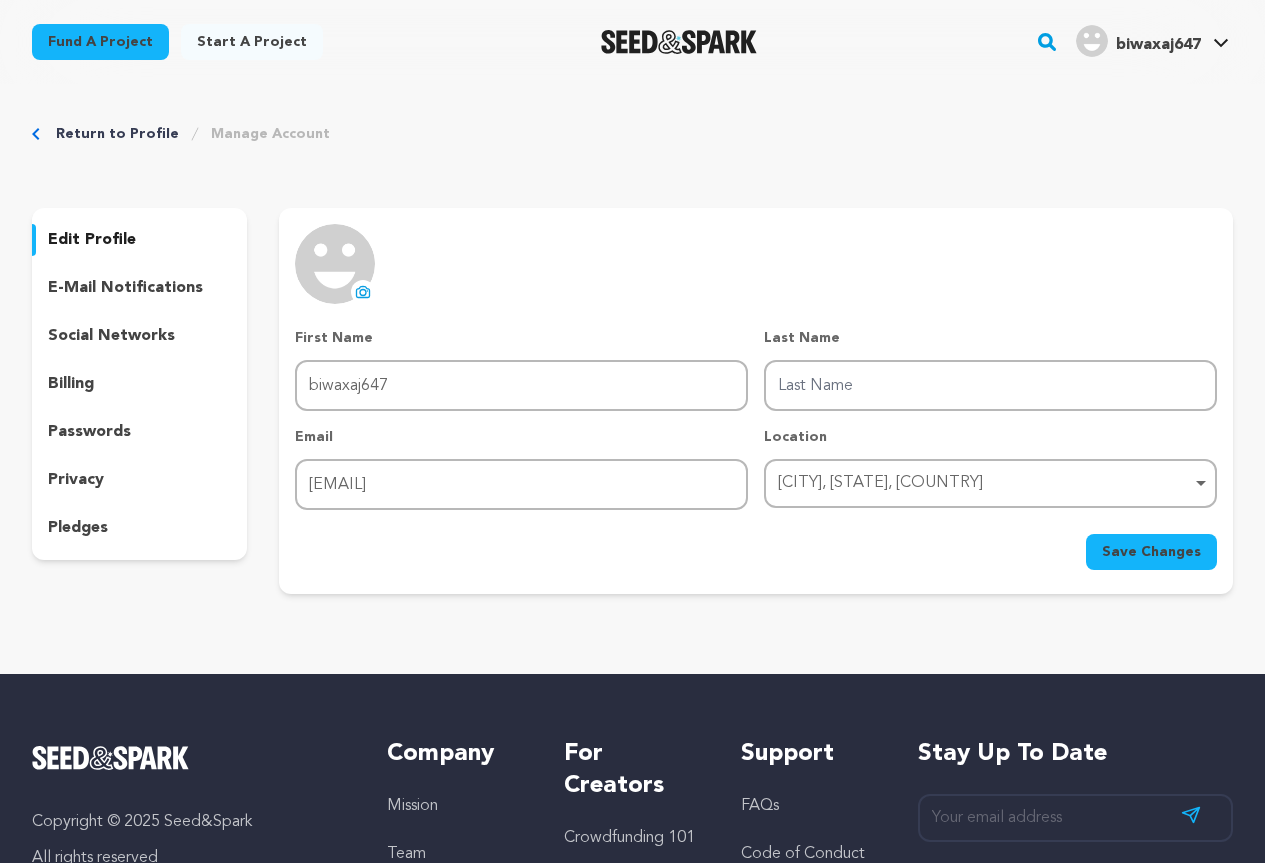 scroll, scrollTop: 0, scrollLeft: 0, axis: both 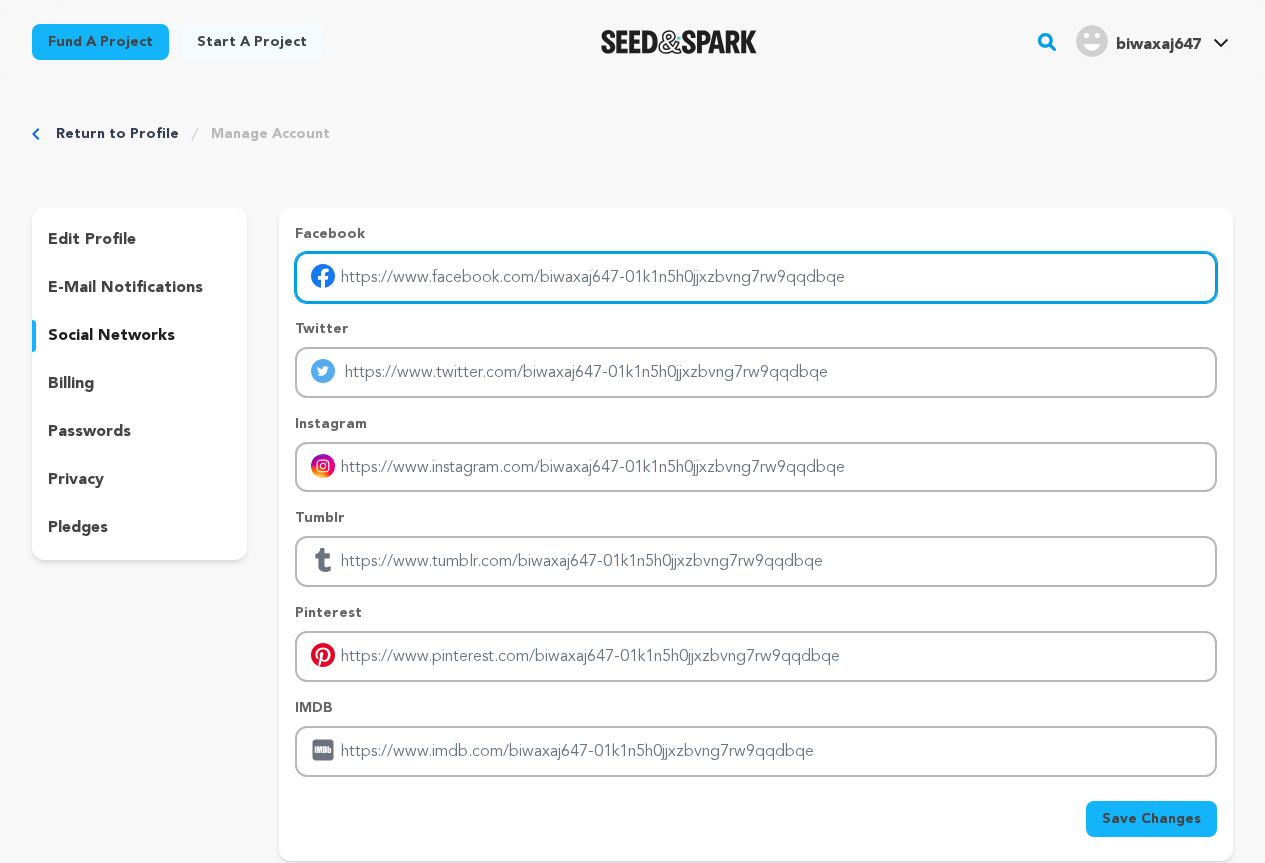 click at bounding box center (756, 277) 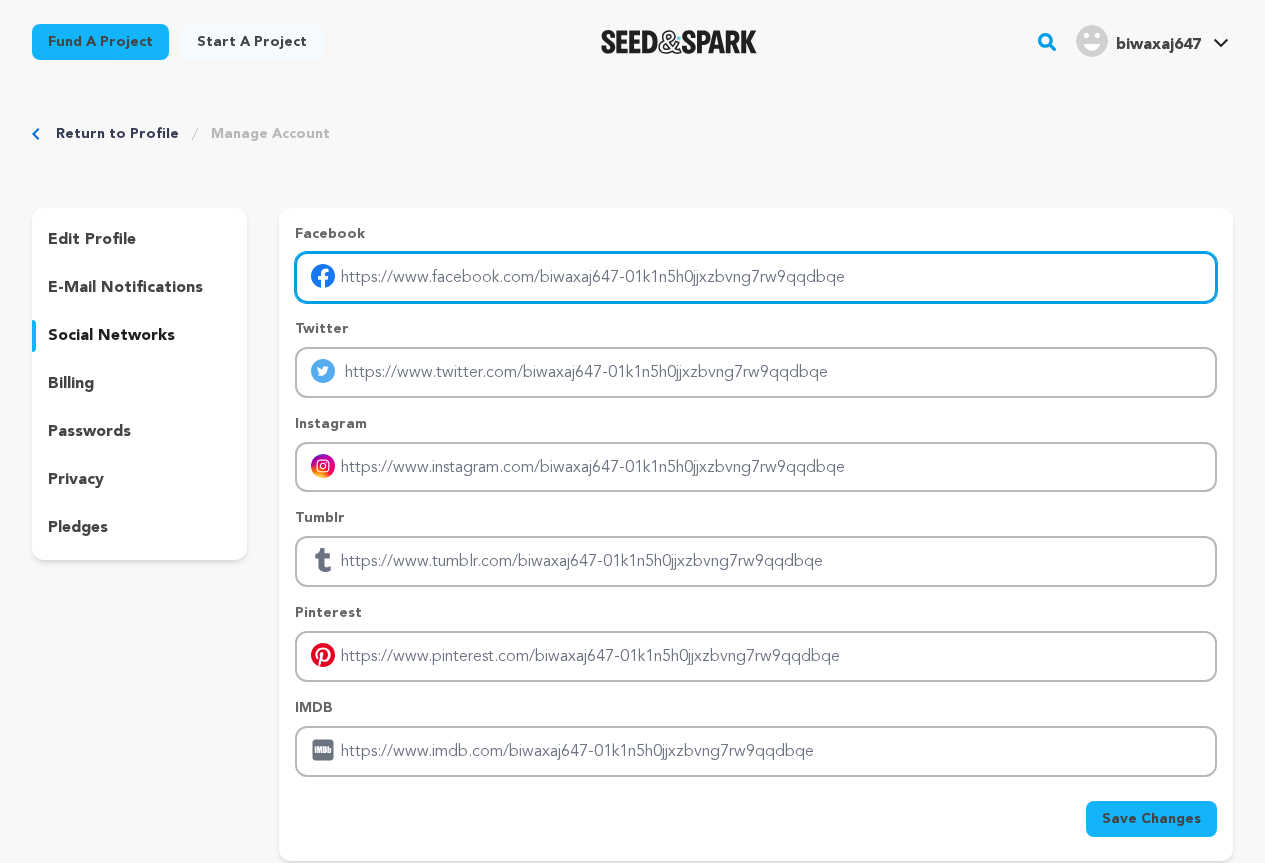 type on "https://www.facebook.com/blueloans.au" 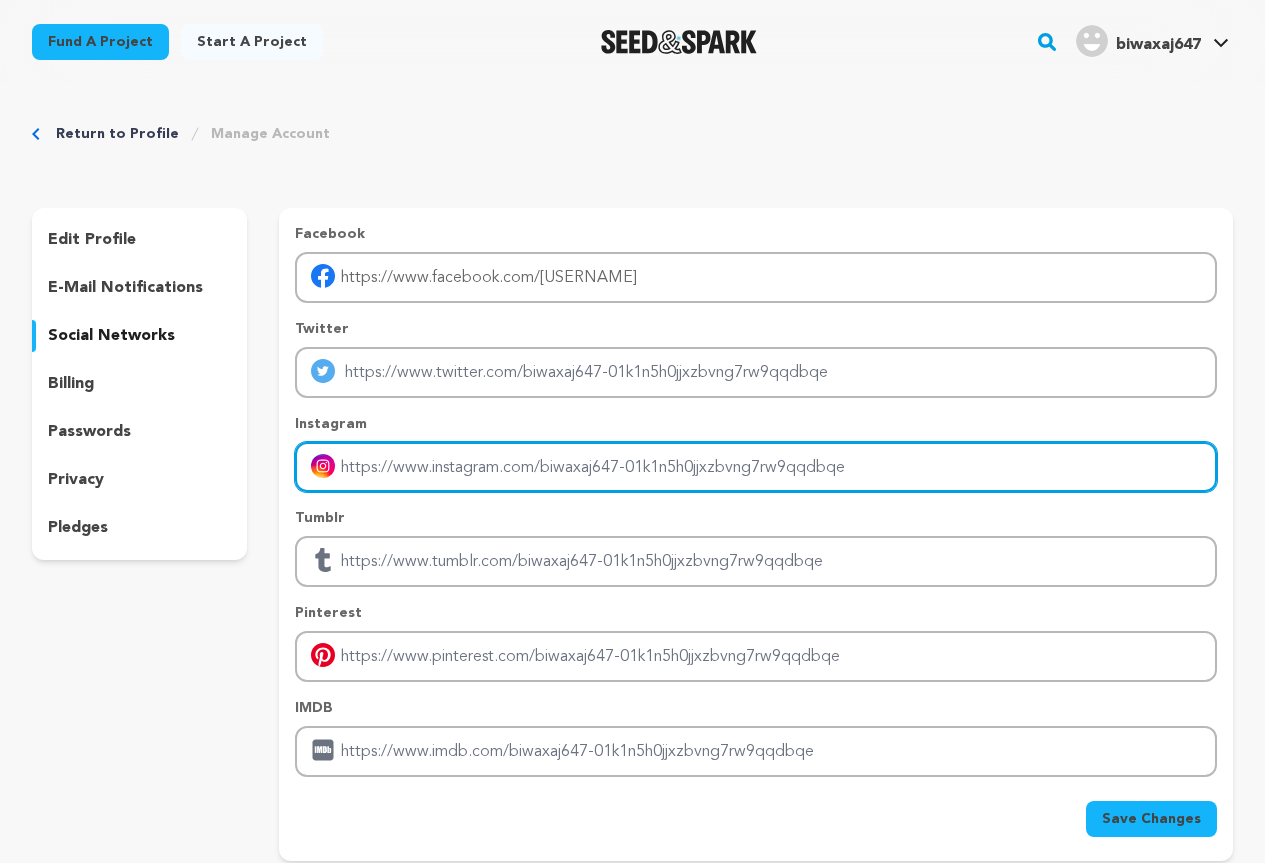 click at bounding box center (756, 467) 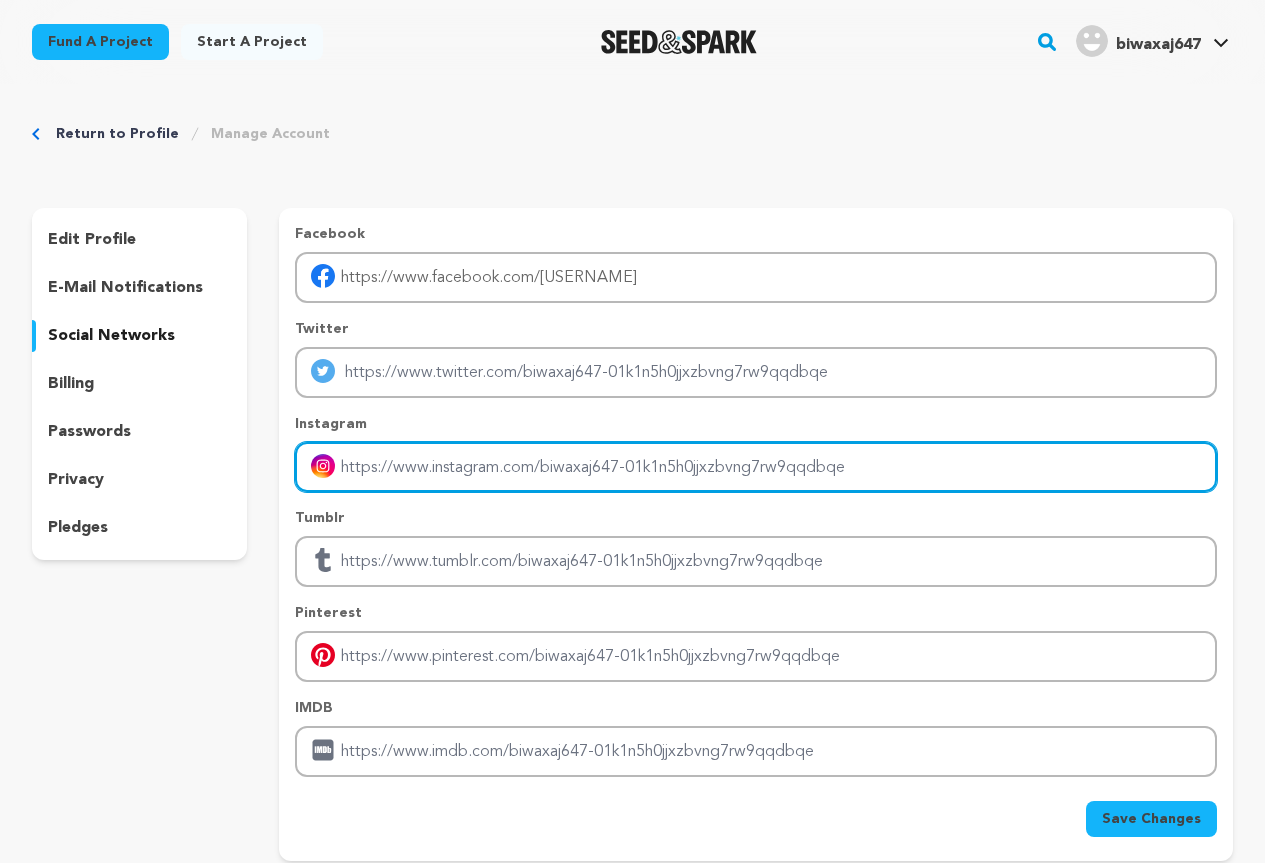 type on "https://www.instagram.com/blueloans.au?utm_source=ig_web_button_share_sheet&igsh=ZDNlZDc0MzIxNw==" 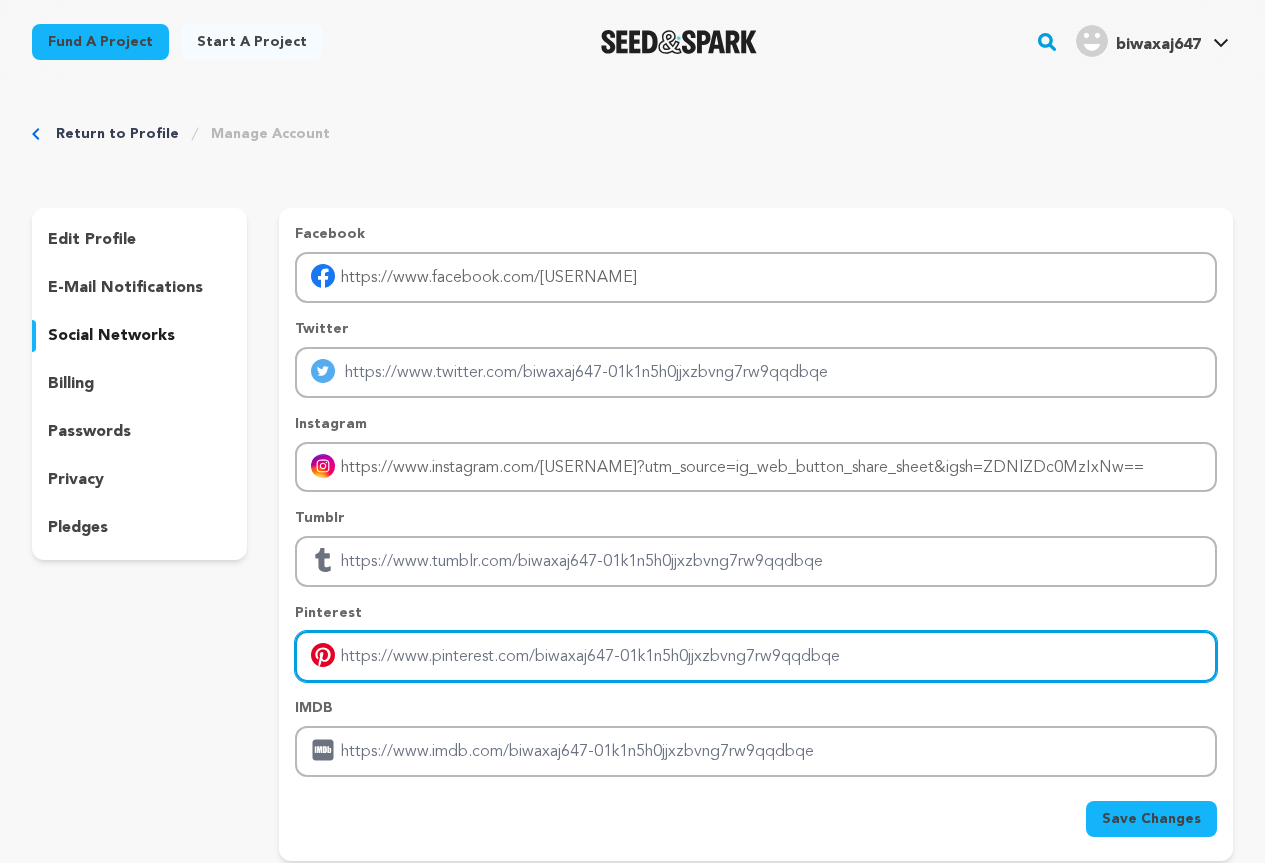 click at bounding box center (756, 656) 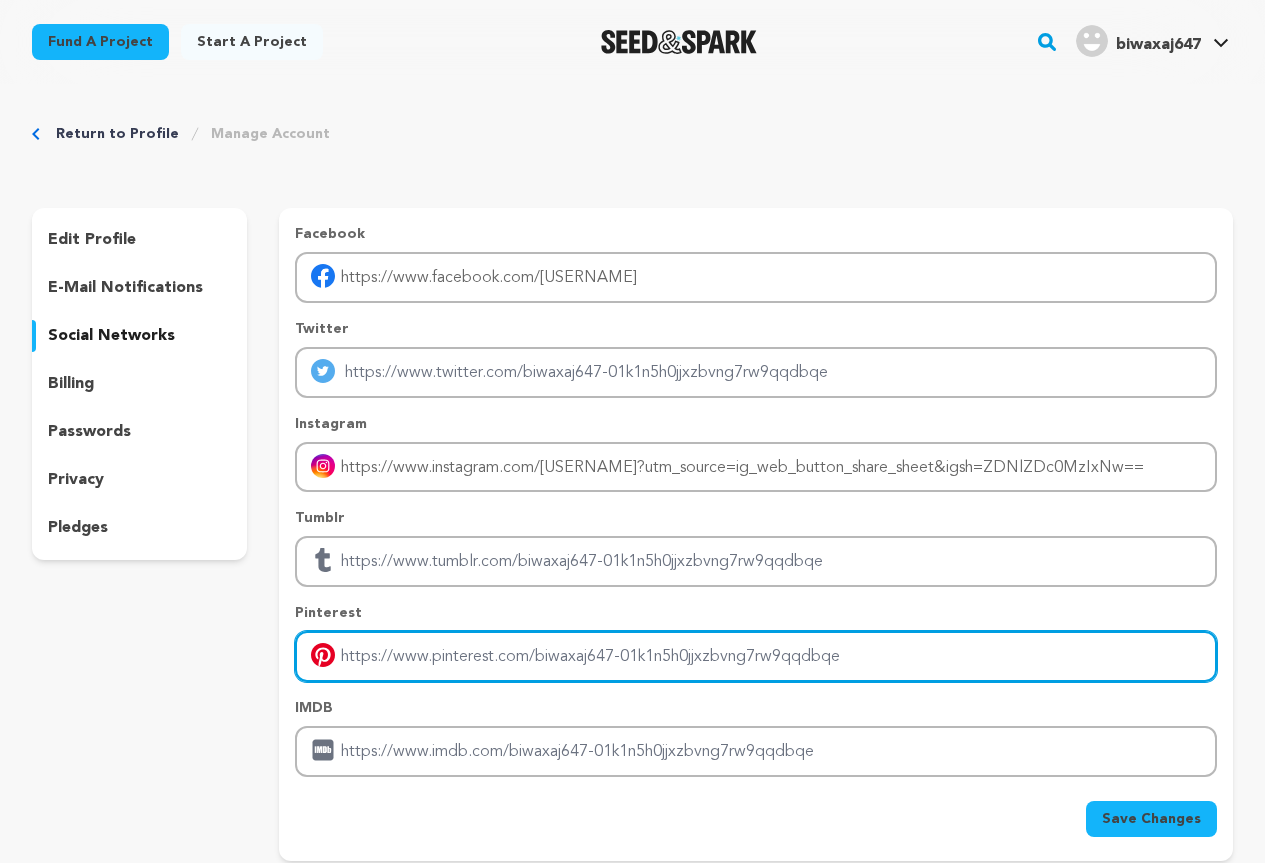 type on "https://www.pinterest.com/blueloans27/" 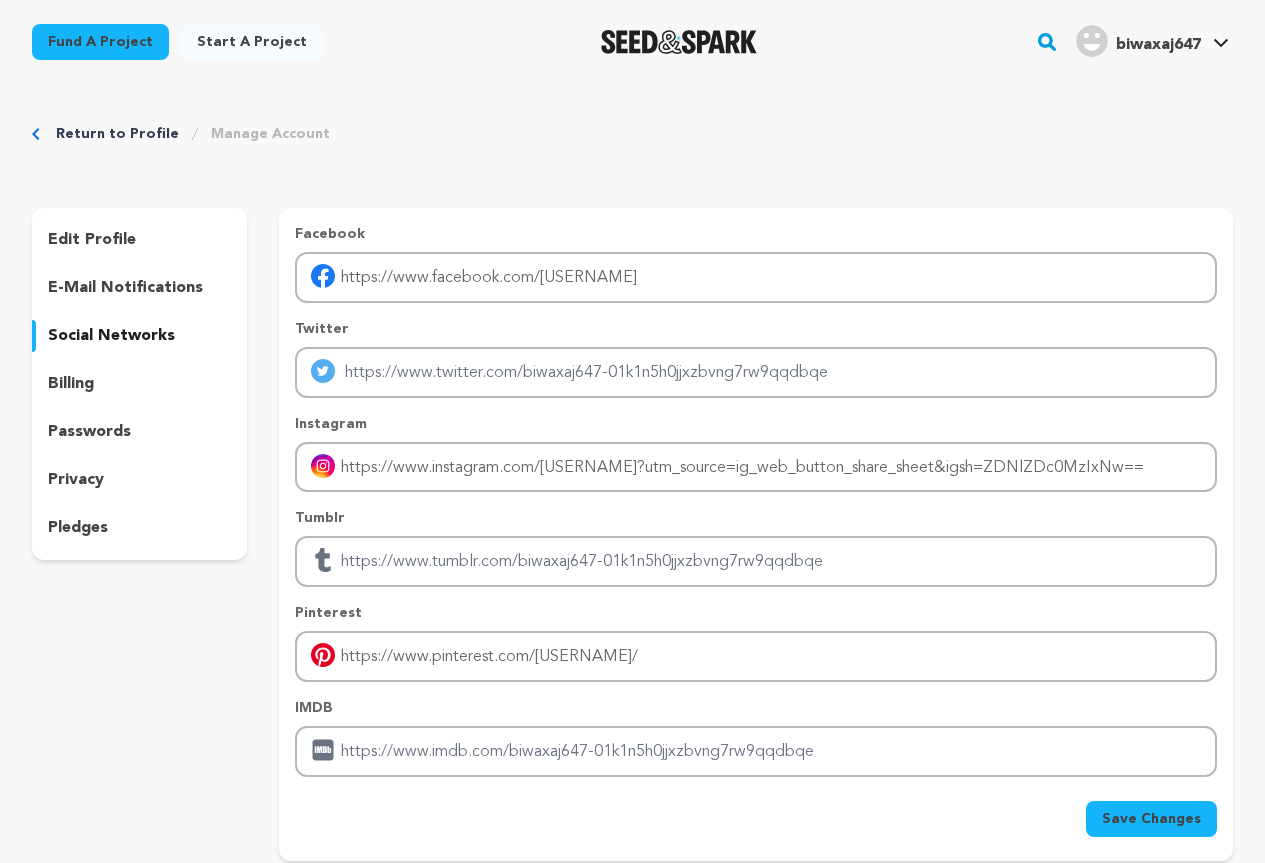 click on "social networks" at bounding box center [111, 336] 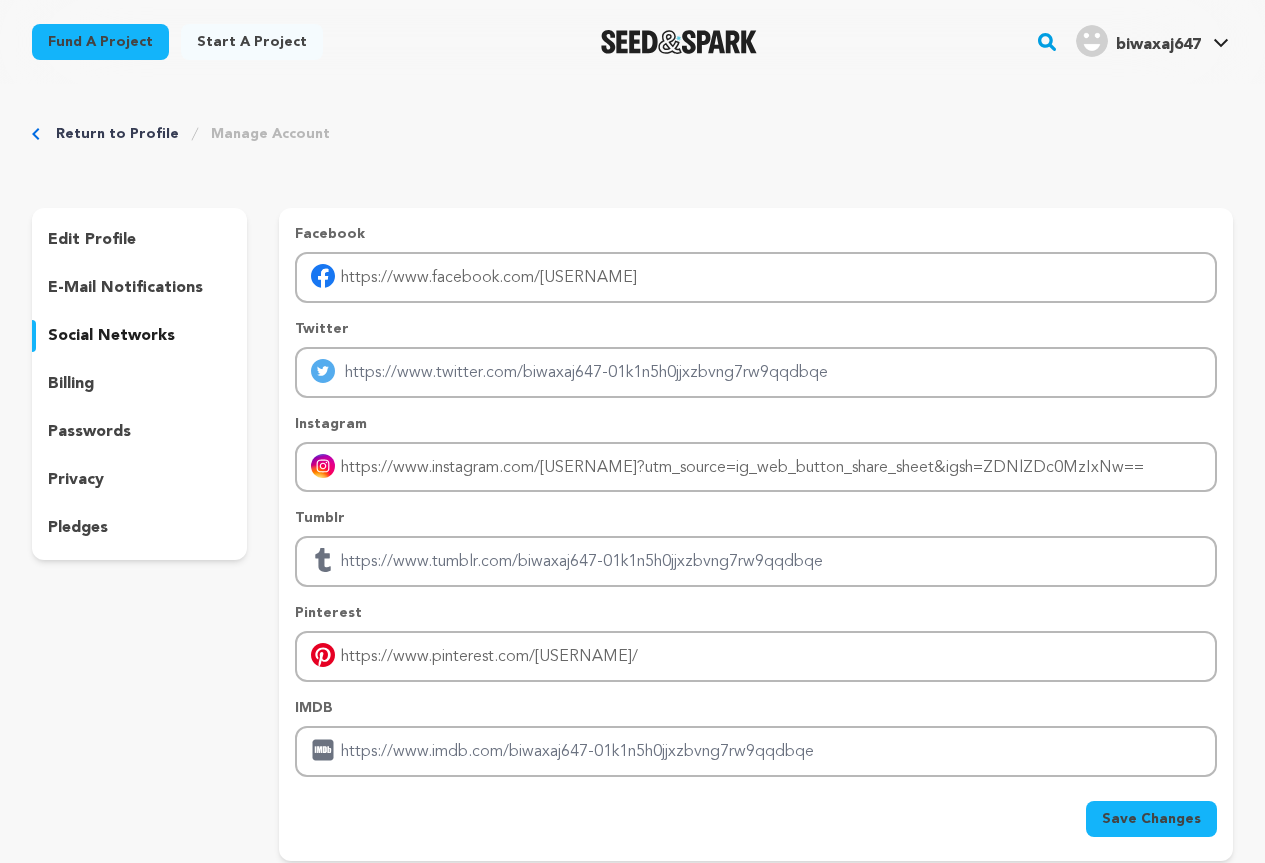 click on "edit profile" at bounding box center (92, 240) 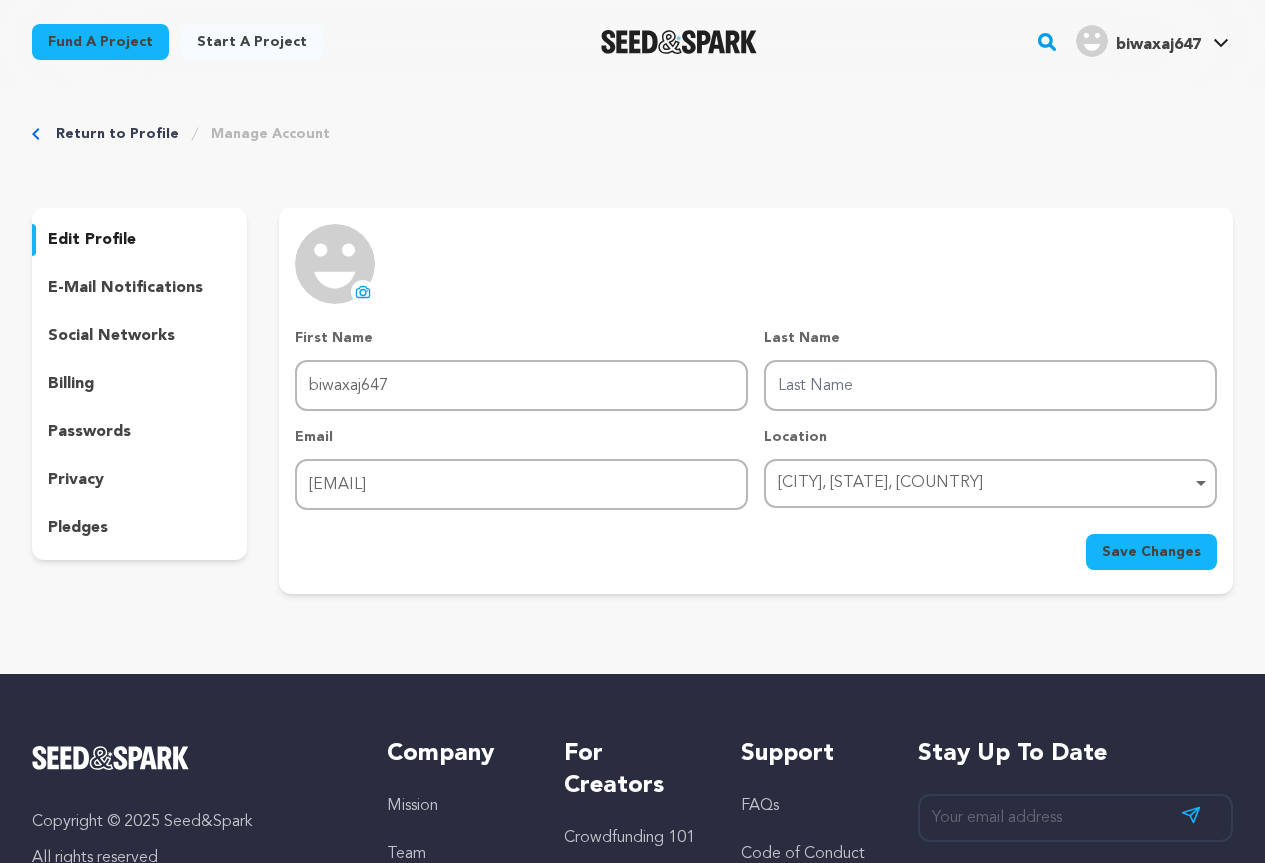 click 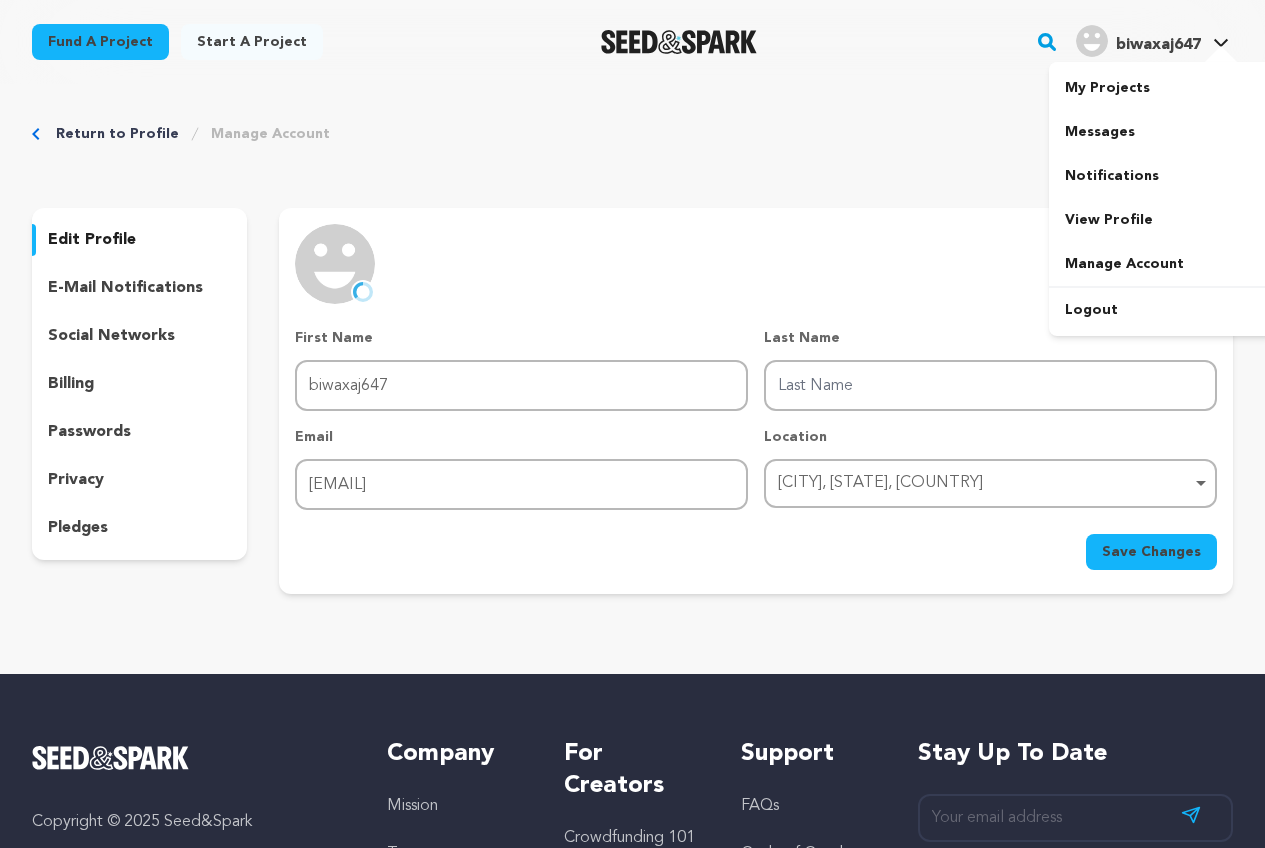 click at bounding box center (1092, 41) 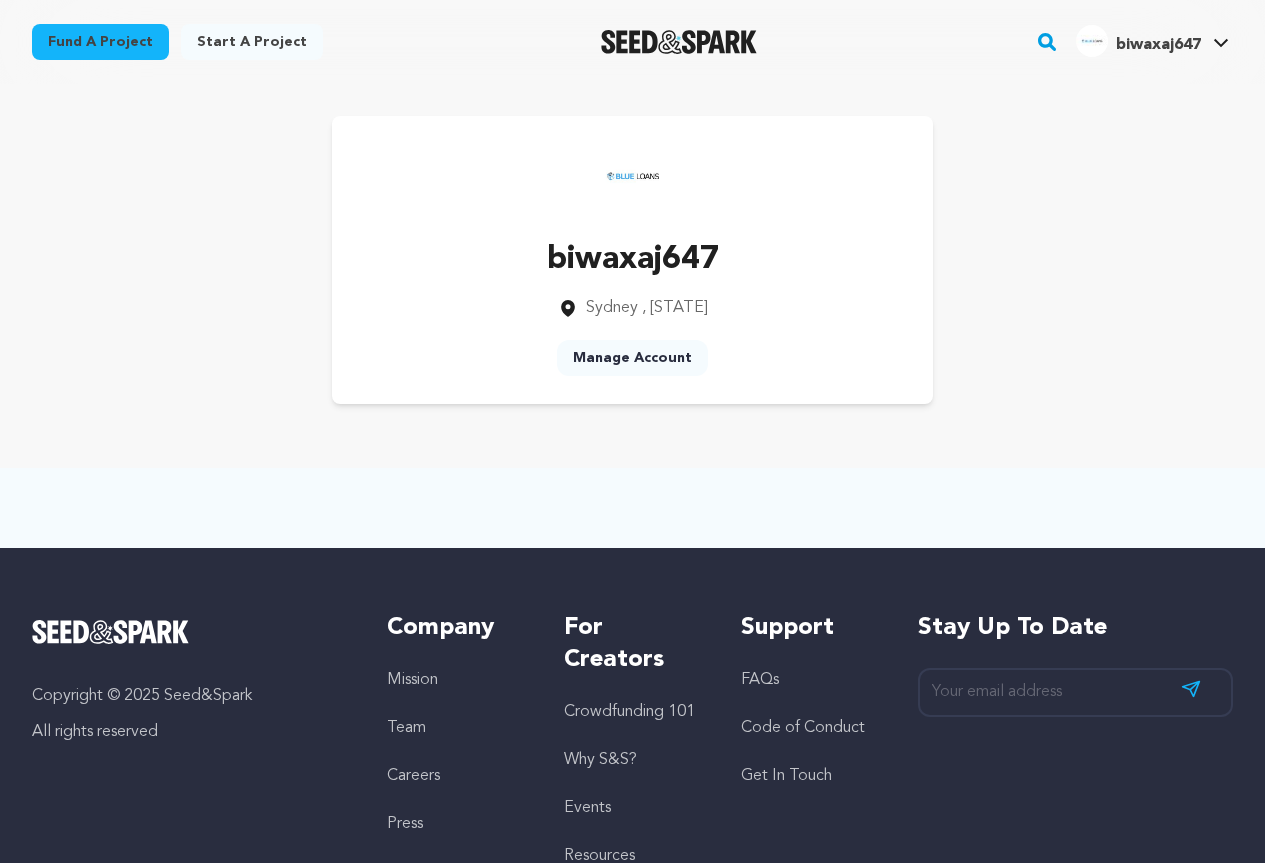 scroll, scrollTop: 0, scrollLeft: 0, axis: both 